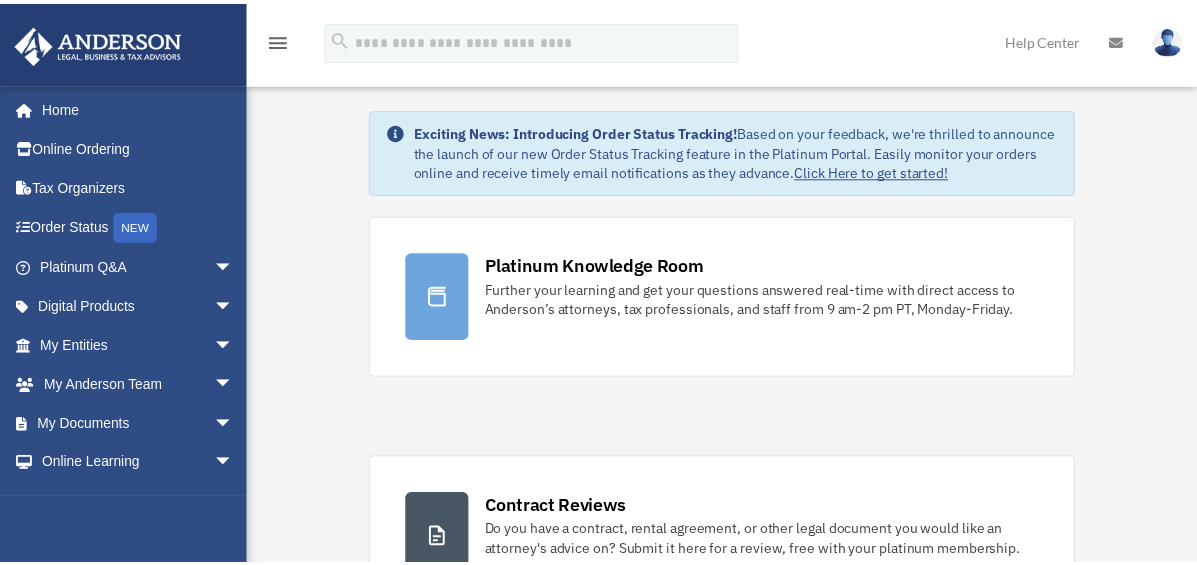 scroll, scrollTop: 0, scrollLeft: 0, axis: both 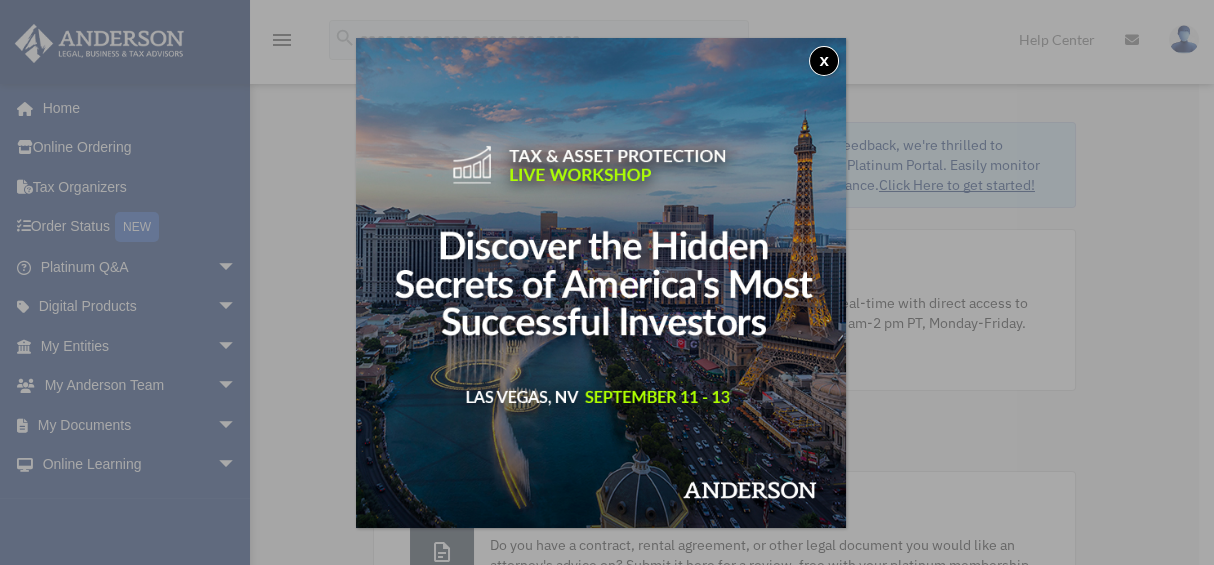 click on "x" at bounding box center [824, 61] 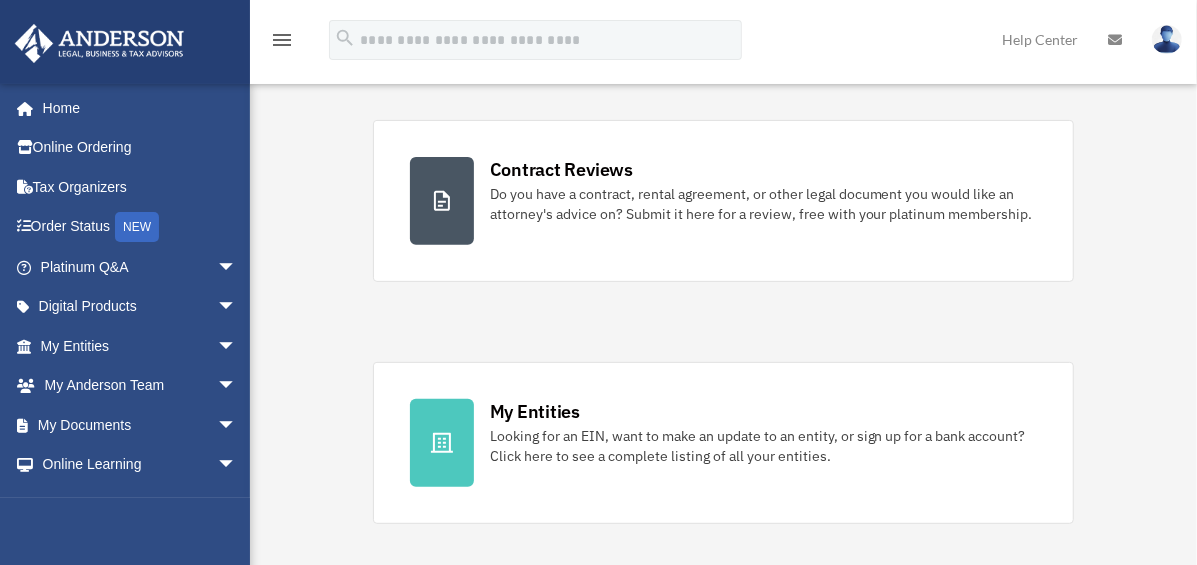 scroll, scrollTop: 444, scrollLeft: 0, axis: vertical 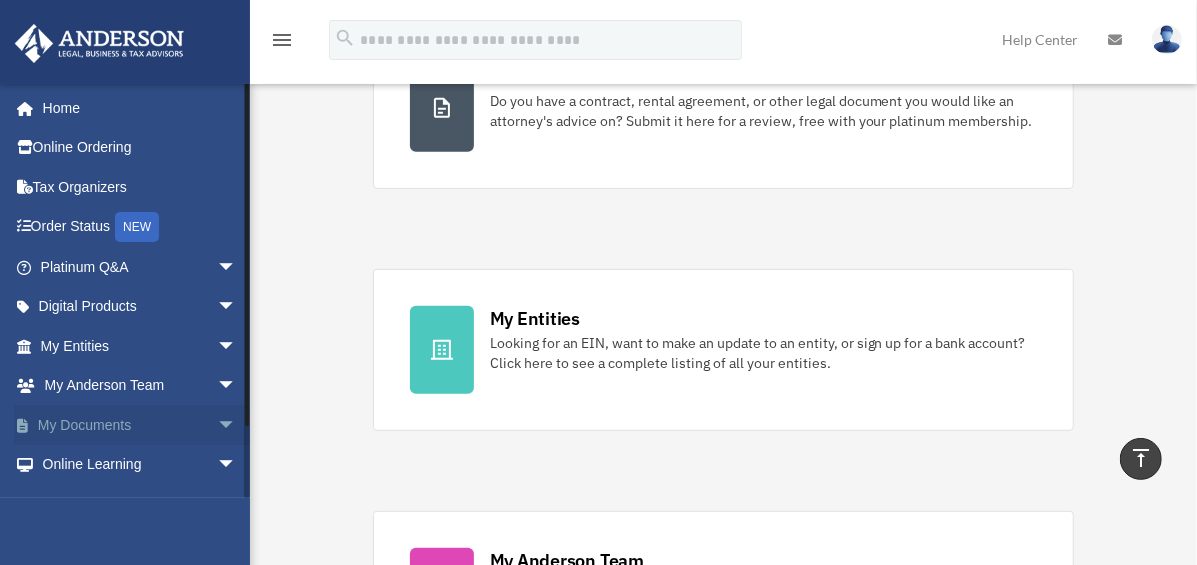 click on "My Documents arrow_drop_down" at bounding box center (140, 425) 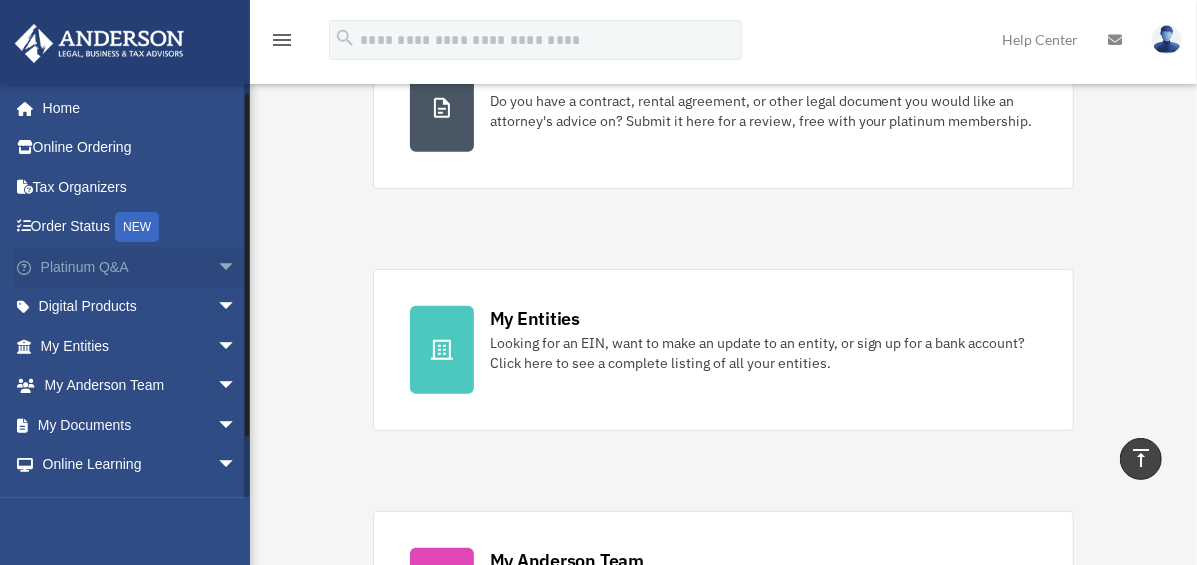 scroll, scrollTop: 69, scrollLeft: 0, axis: vertical 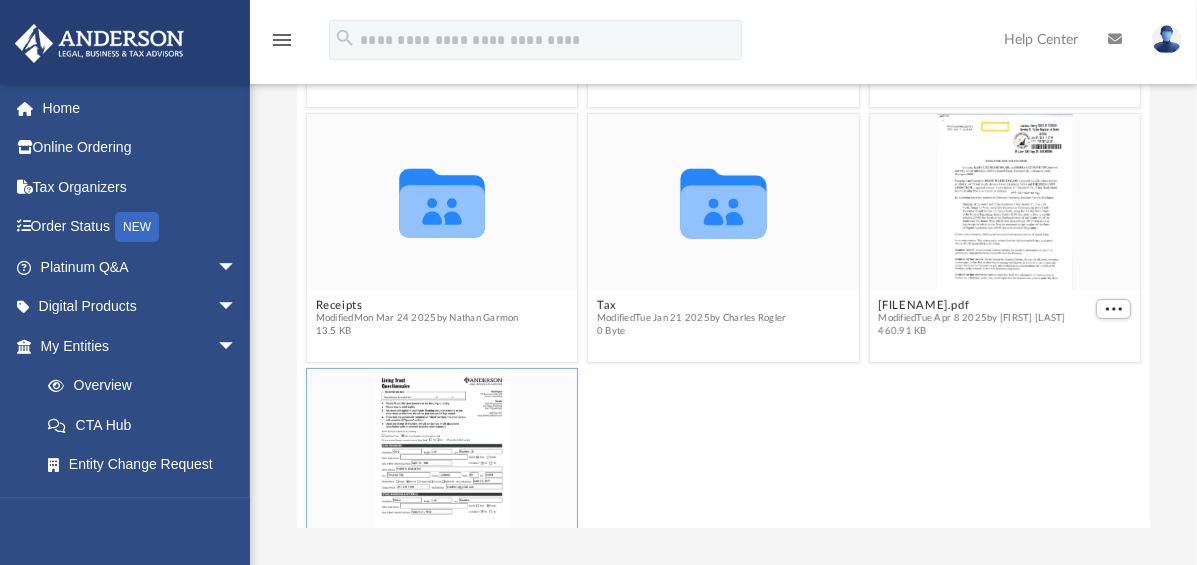 click at bounding box center (442, 457) 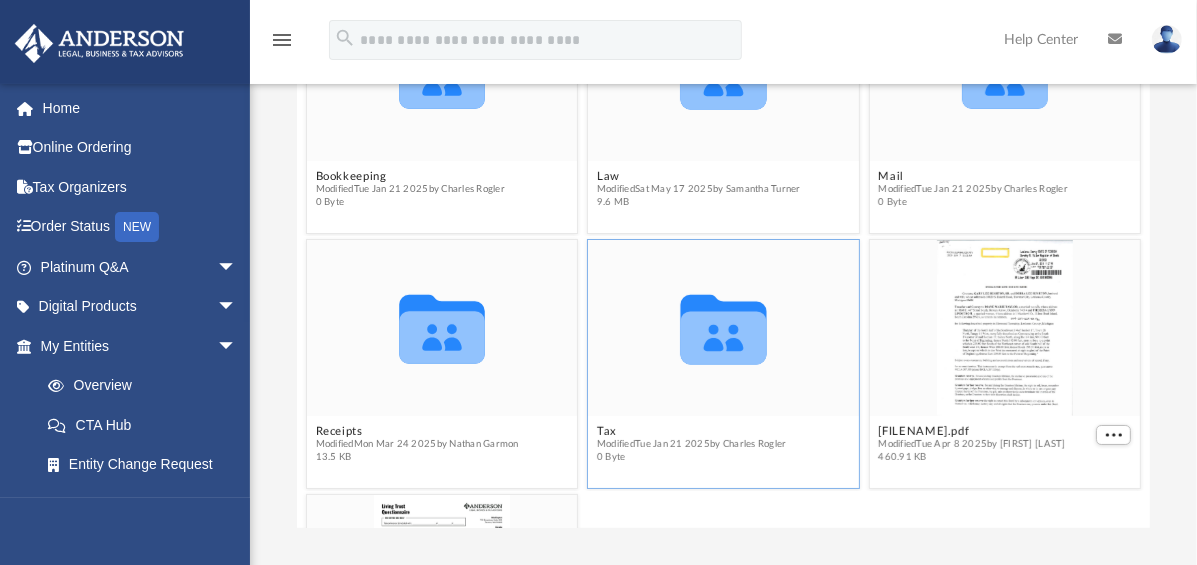scroll, scrollTop: 0, scrollLeft: 0, axis: both 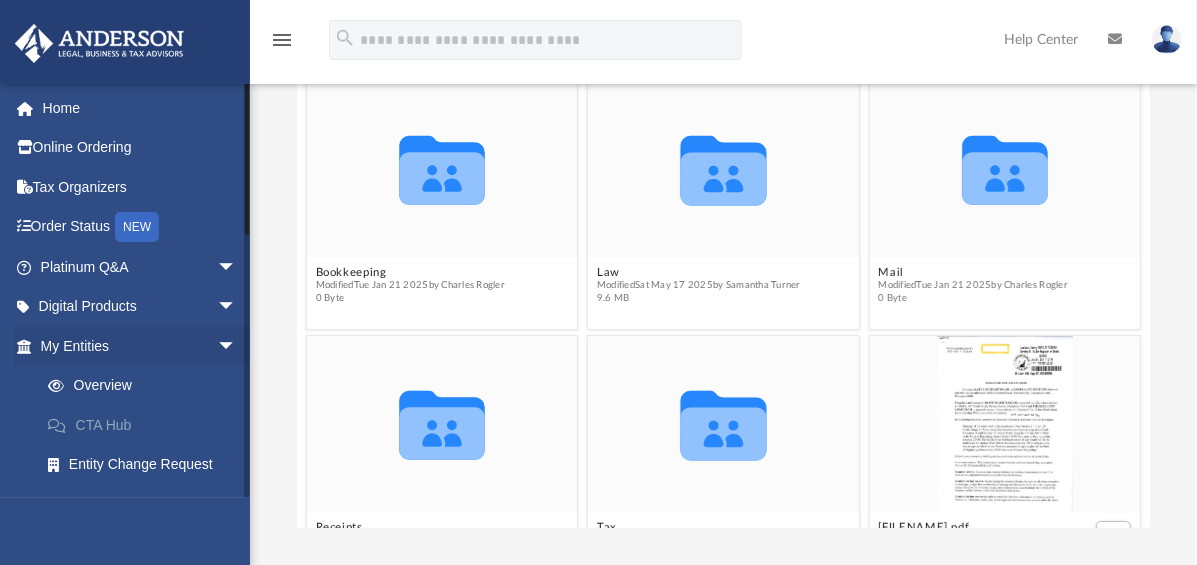 click on "CTA Hub" at bounding box center [147, 425] 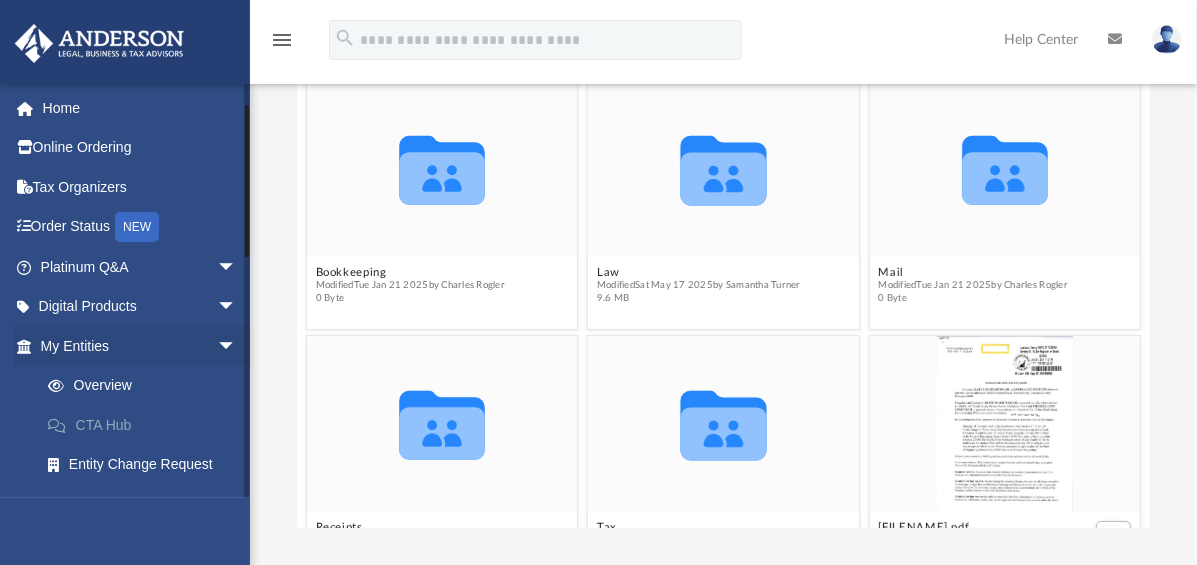 scroll, scrollTop: 185, scrollLeft: 0, axis: vertical 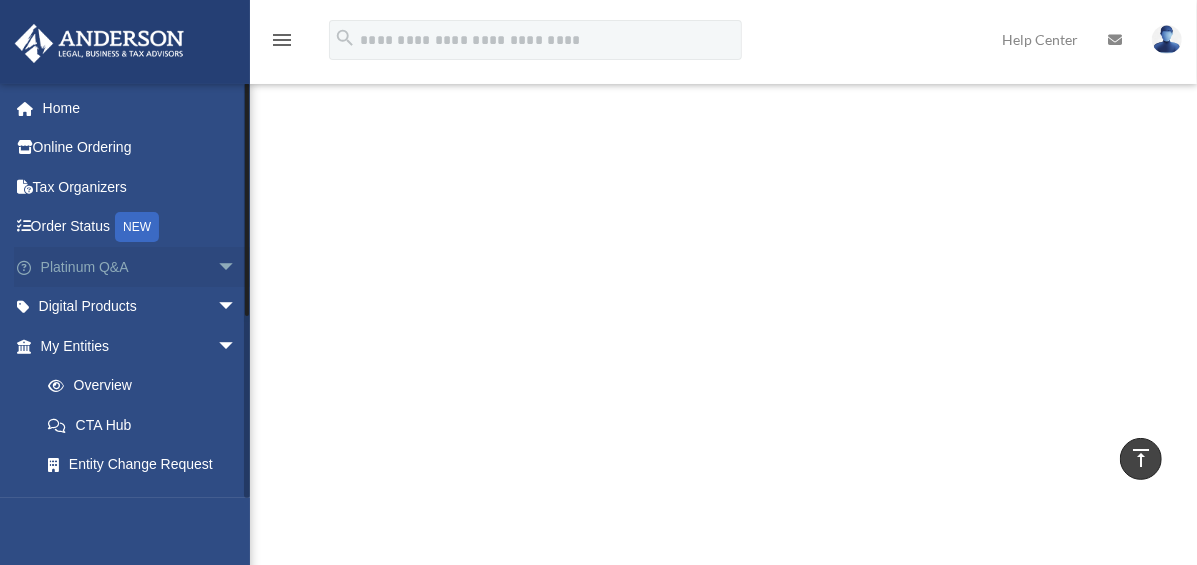 click on "arrow_drop_down" at bounding box center [237, 267] 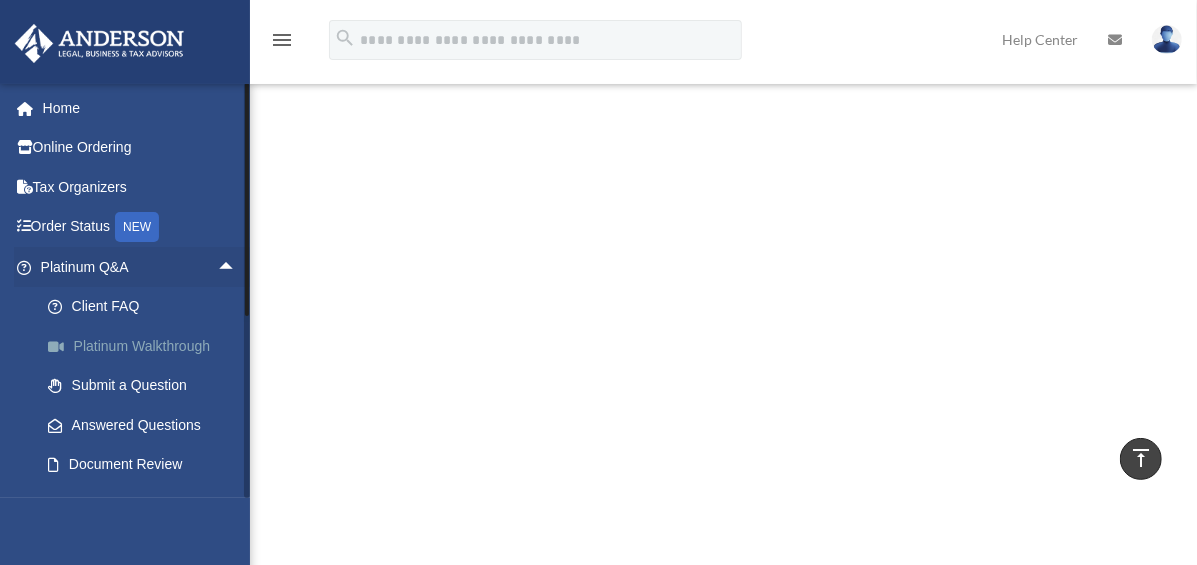 click on "Platinum Walkthrough" at bounding box center (147, 346) 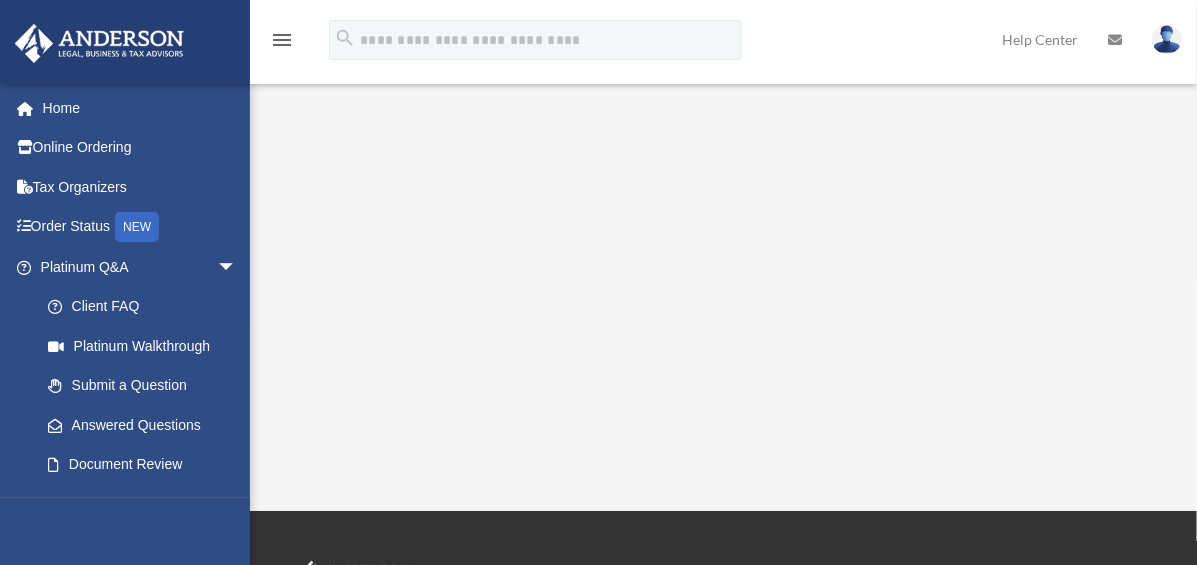 scroll, scrollTop: 0, scrollLeft: 0, axis: both 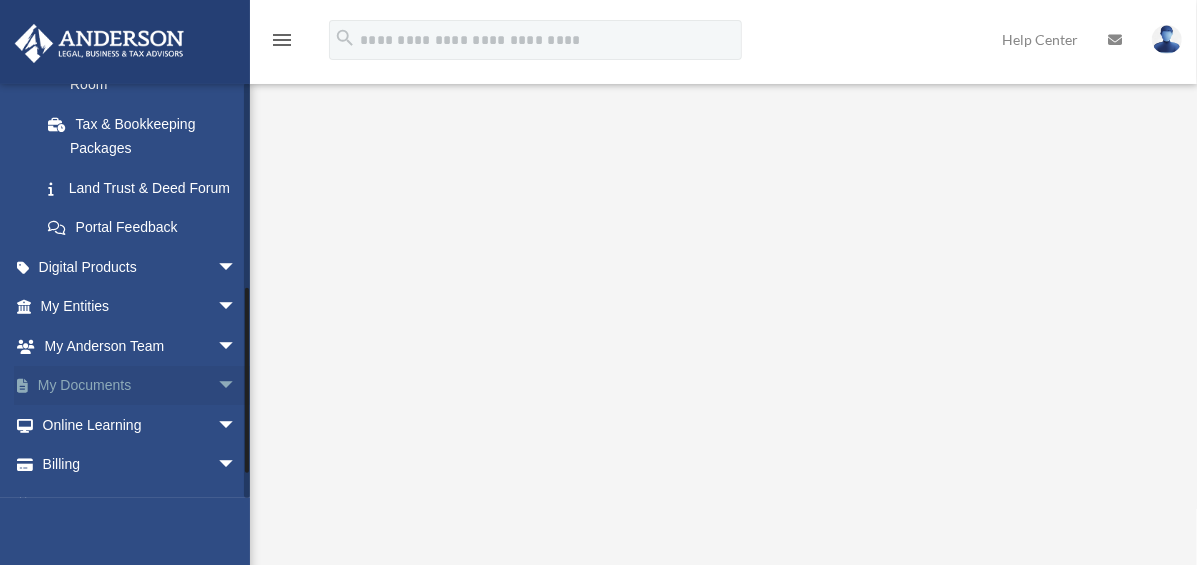 click on "arrow_drop_down" at bounding box center (237, 386) 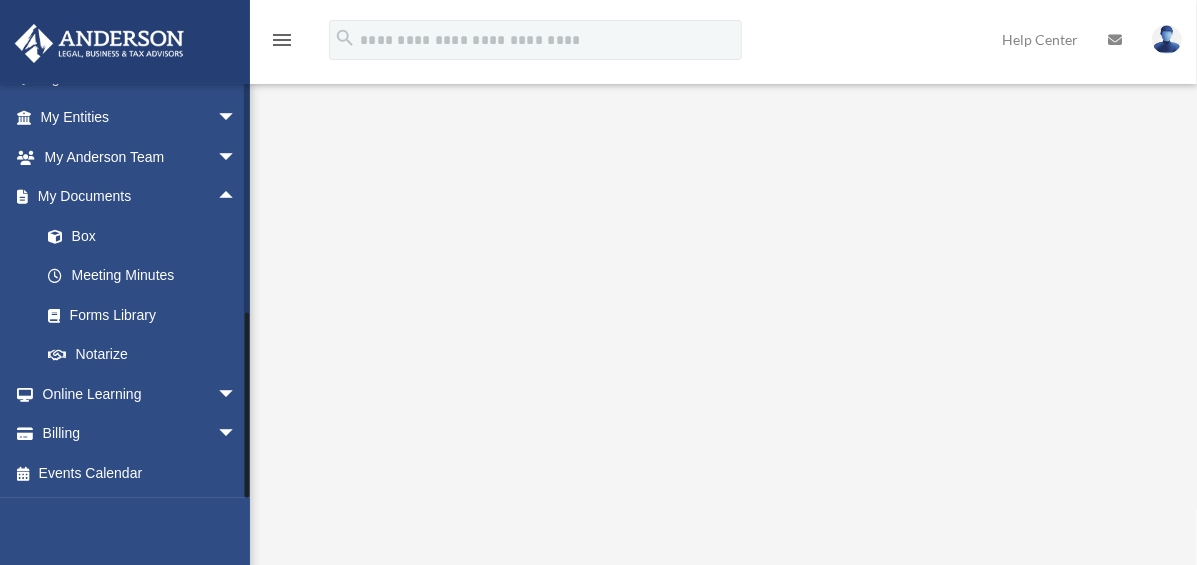 scroll, scrollTop: 656, scrollLeft: 0, axis: vertical 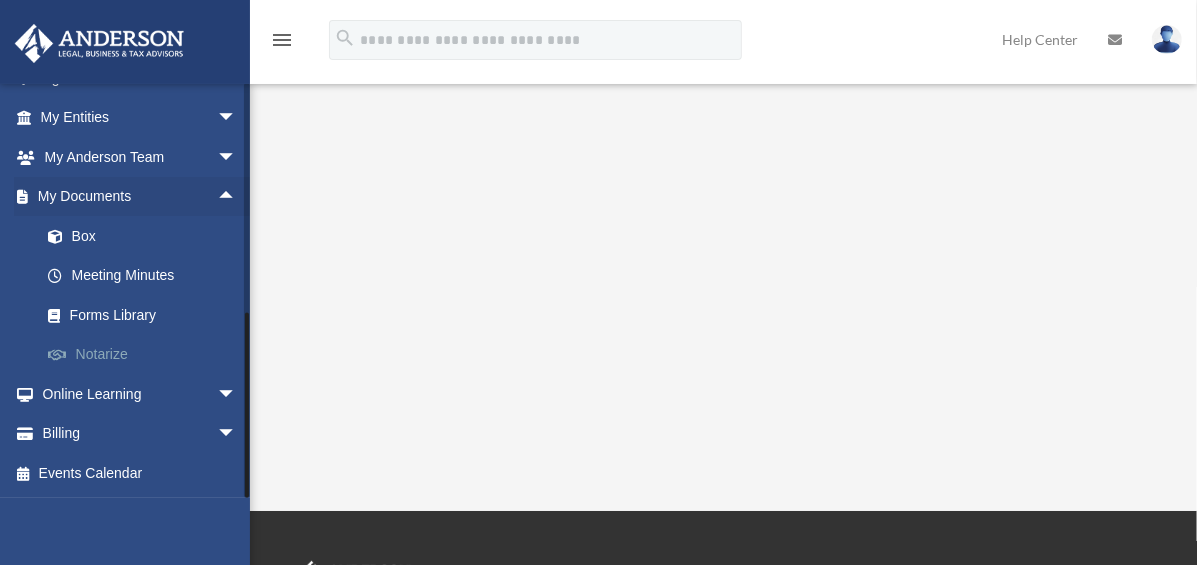 click on "Notarize" at bounding box center [147, 355] 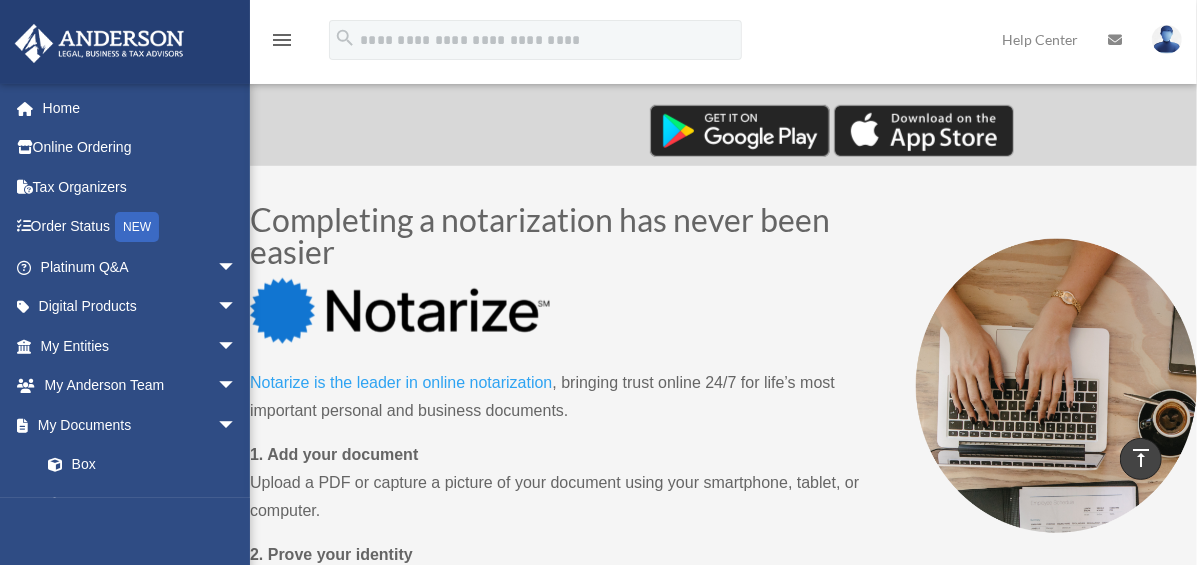 scroll, scrollTop: 0, scrollLeft: 0, axis: both 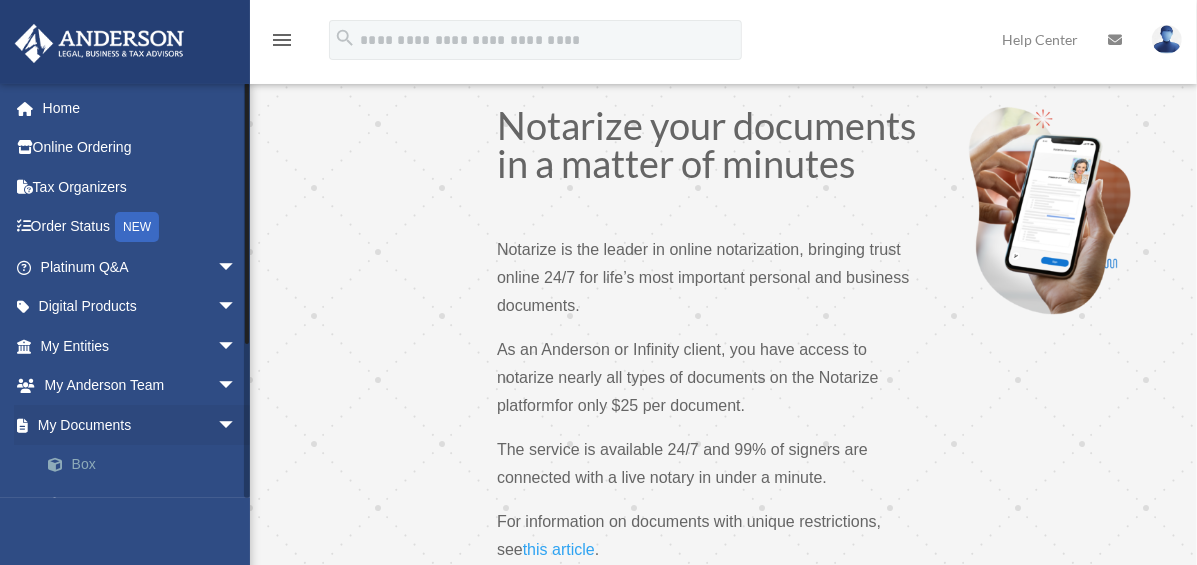 click on "Box" at bounding box center [147, 465] 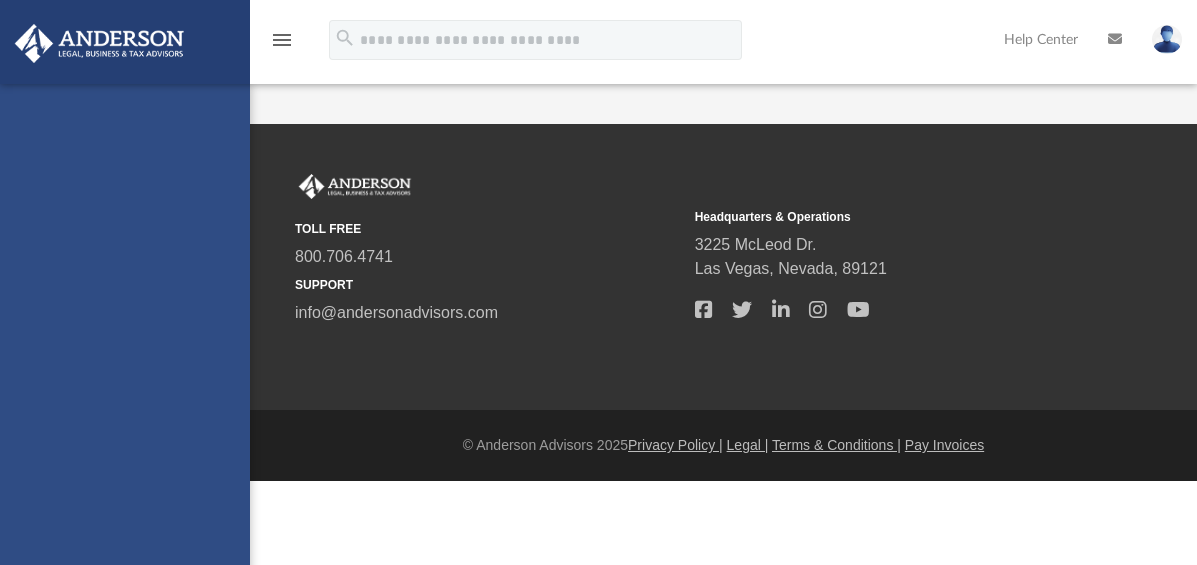 scroll, scrollTop: 0, scrollLeft: 0, axis: both 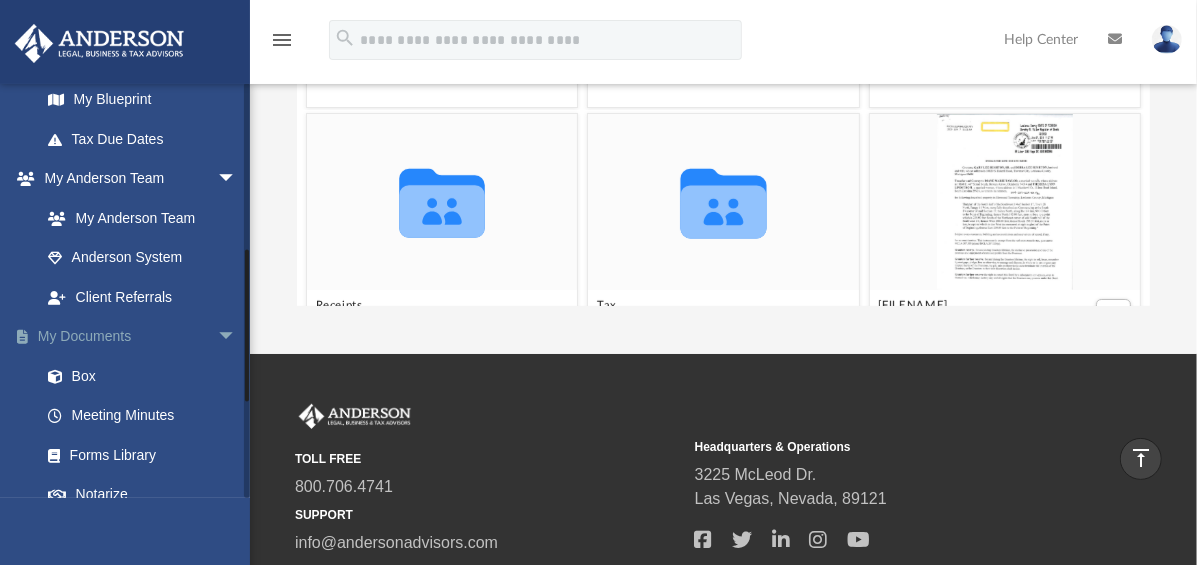 click on "arrow_drop_down" at bounding box center [237, 337] 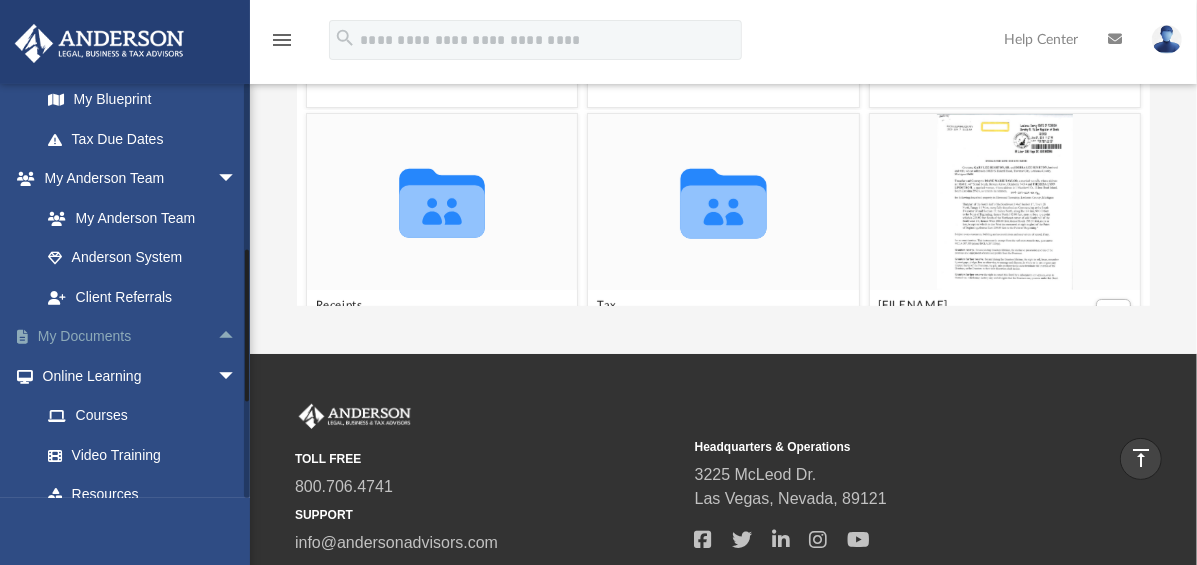 click on "arrow_drop_up" at bounding box center [237, 337] 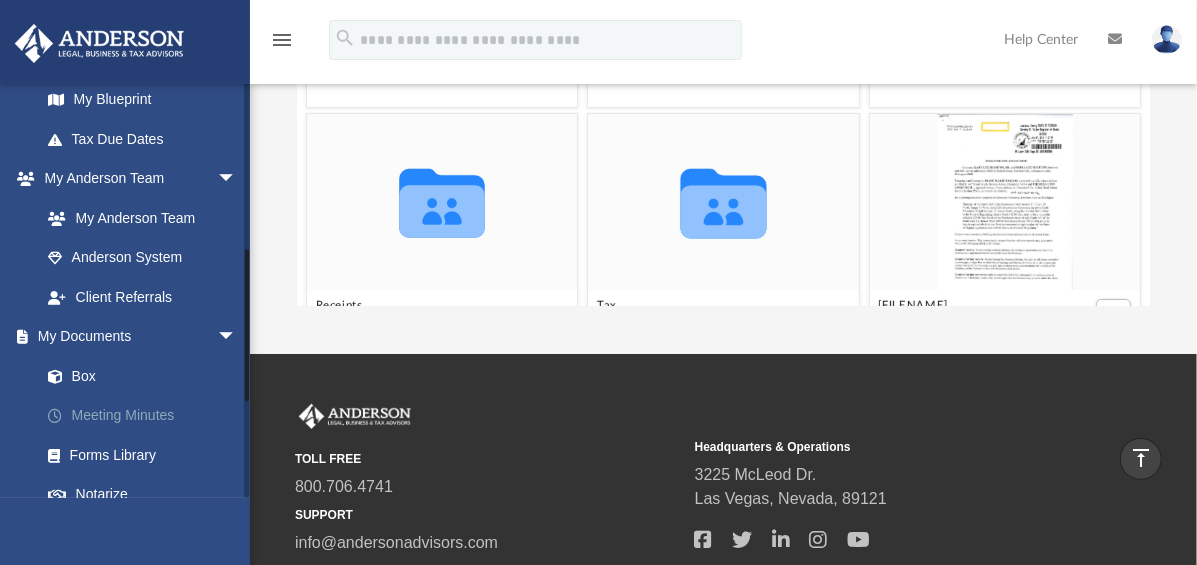 click on "Meeting Minutes" at bounding box center (147, 416) 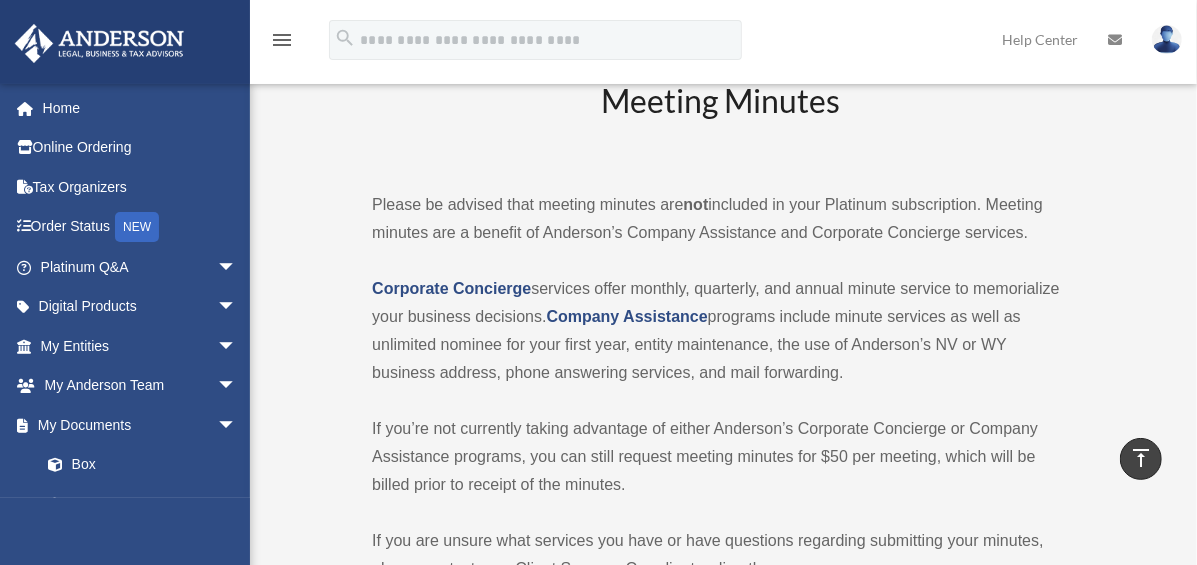 scroll, scrollTop: 0, scrollLeft: 0, axis: both 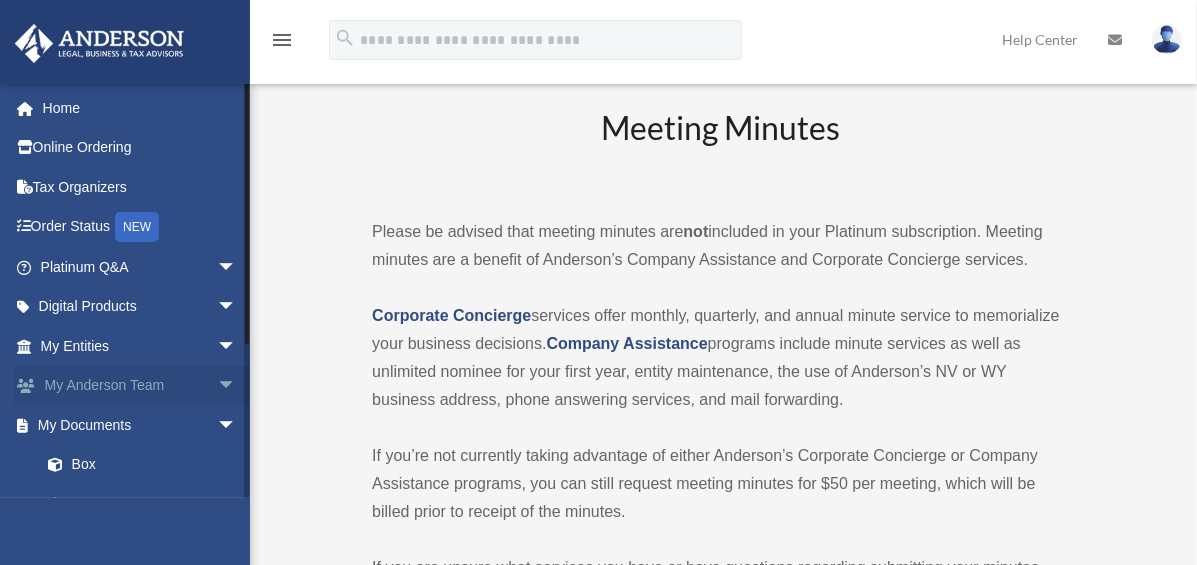 click on "My Anderson Team arrow_drop_down" at bounding box center [140, 386] 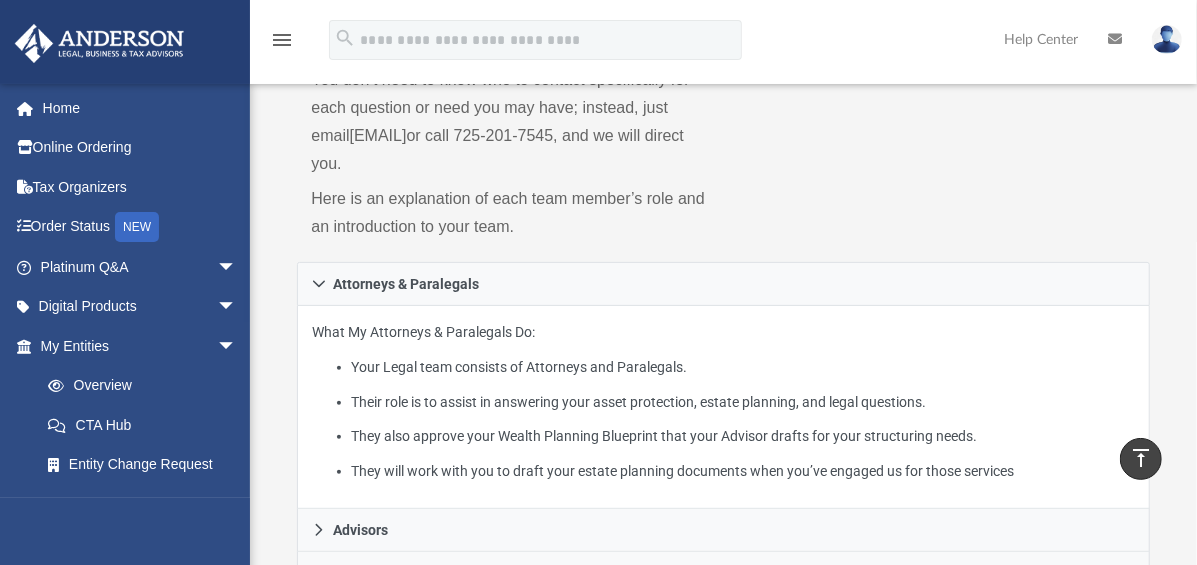 scroll, scrollTop: 222, scrollLeft: 0, axis: vertical 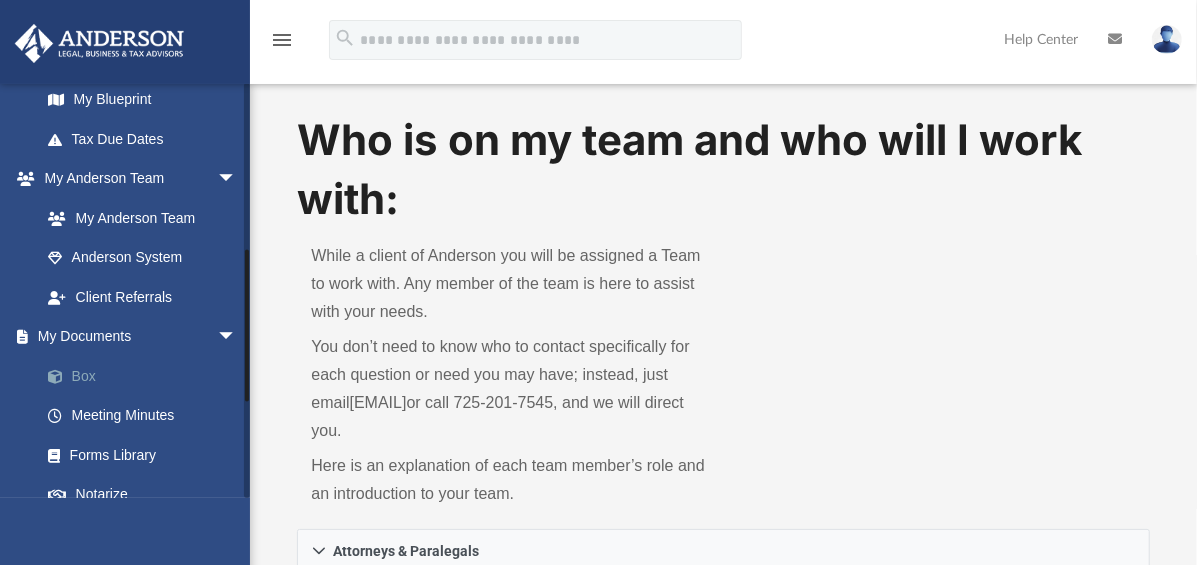 click on "Box" at bounding box center [147, 376] 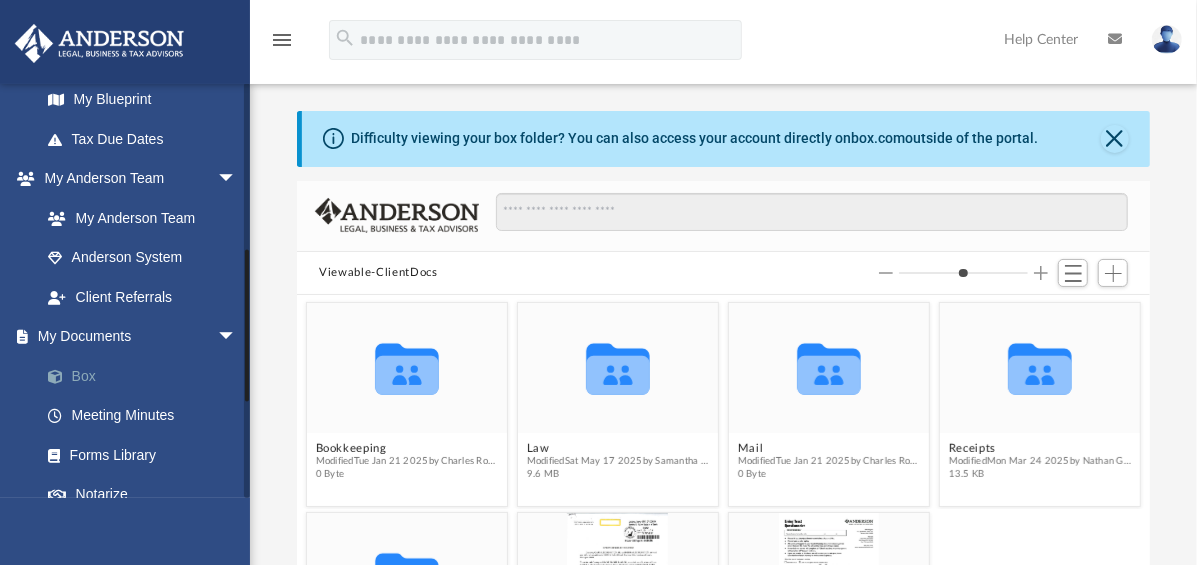 scroll, scrollTop: 18, scrollLeft: 18, axis: both 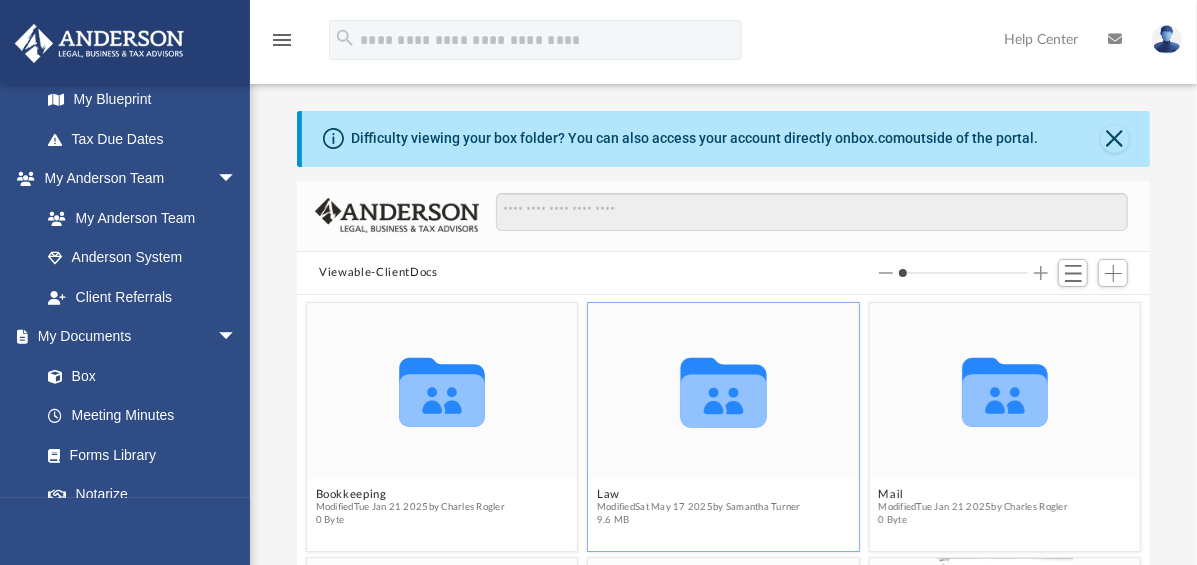 click 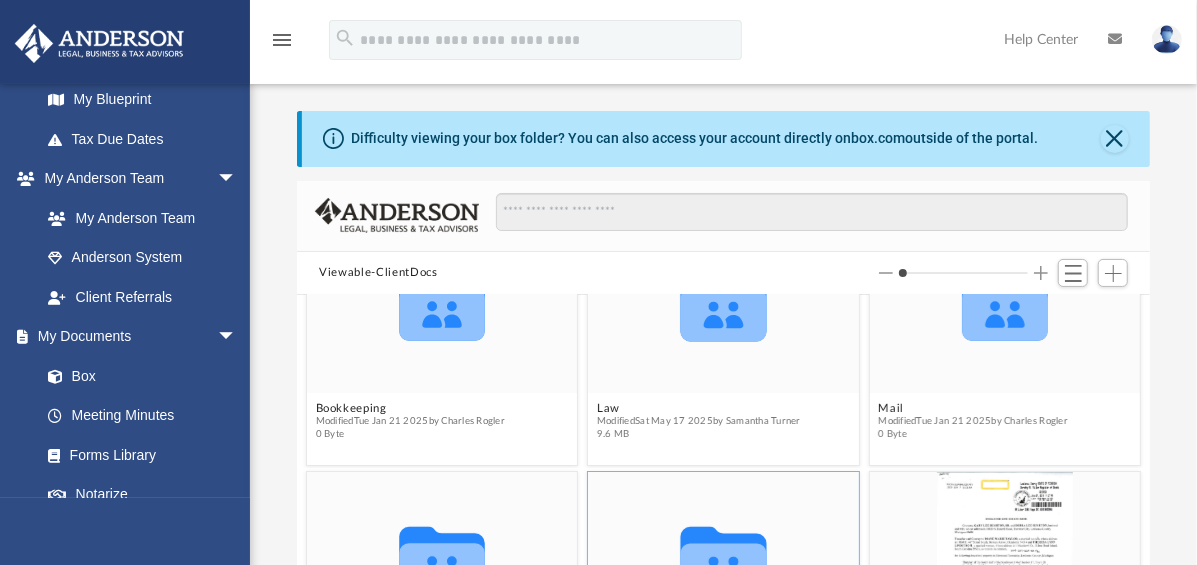 scroll, scrollTop: 0, scrollLeft: 0, axis: both 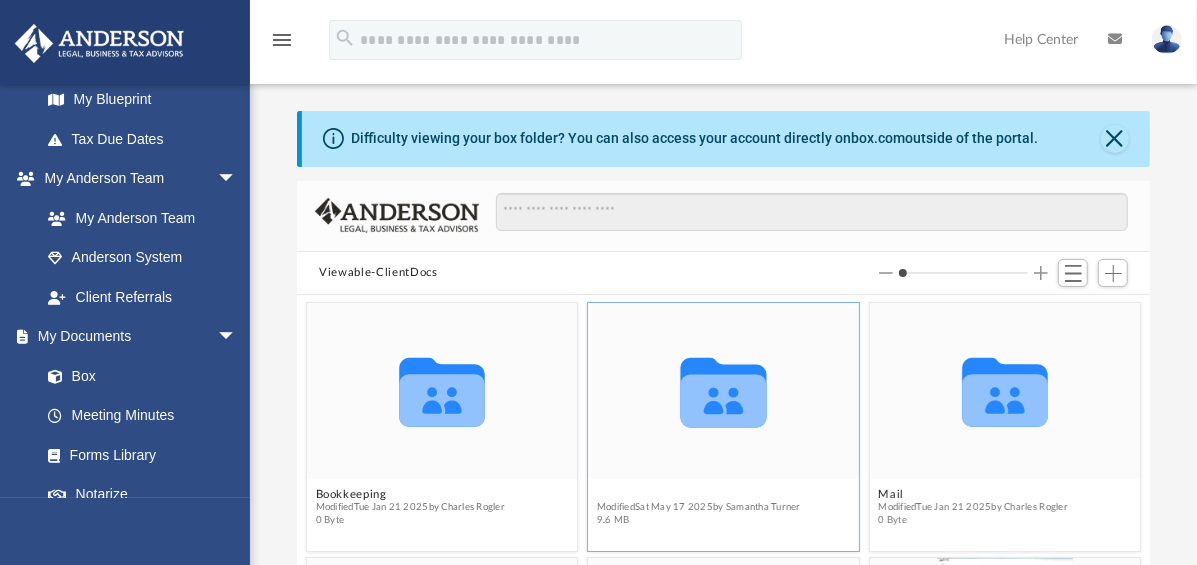 click on "Law" at bounding box center [699, 494] 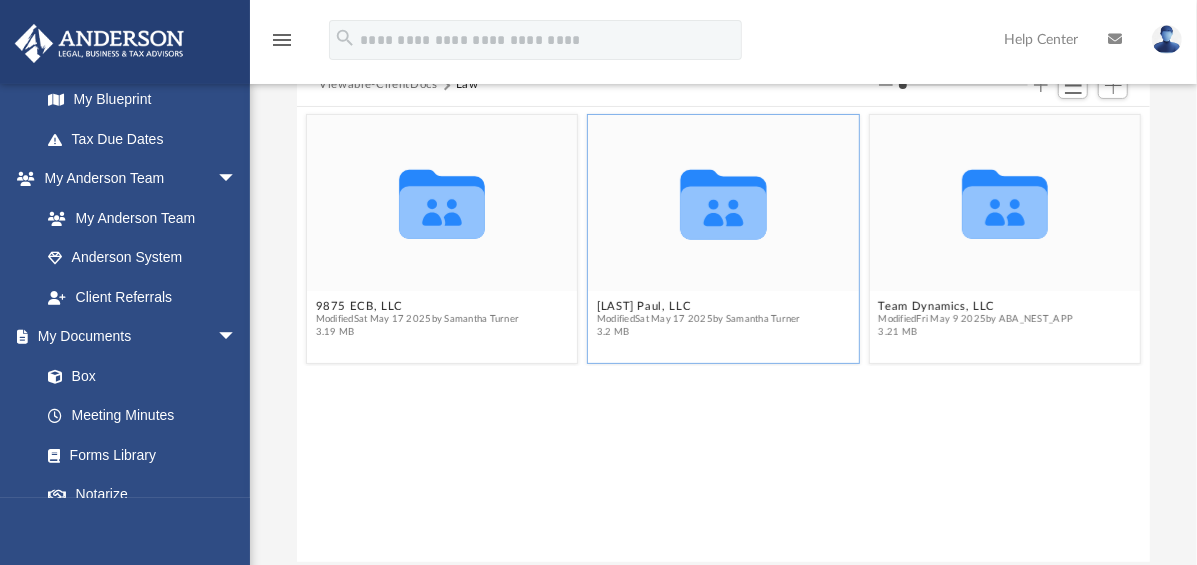 scroll, scrollTop: 222, scrollLeft: 0, axis: vertical 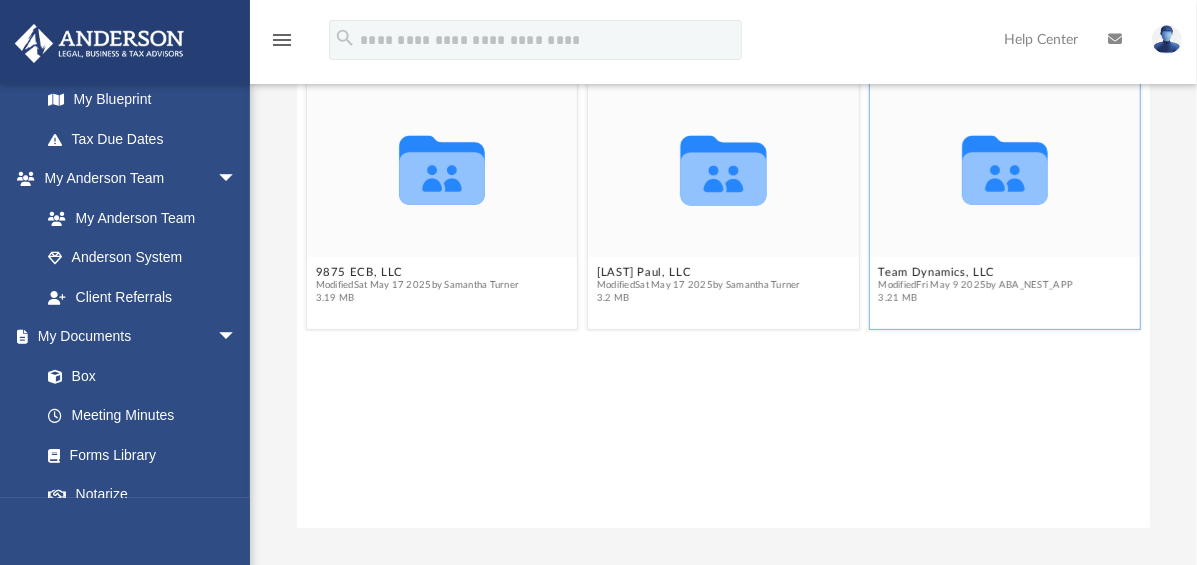 click 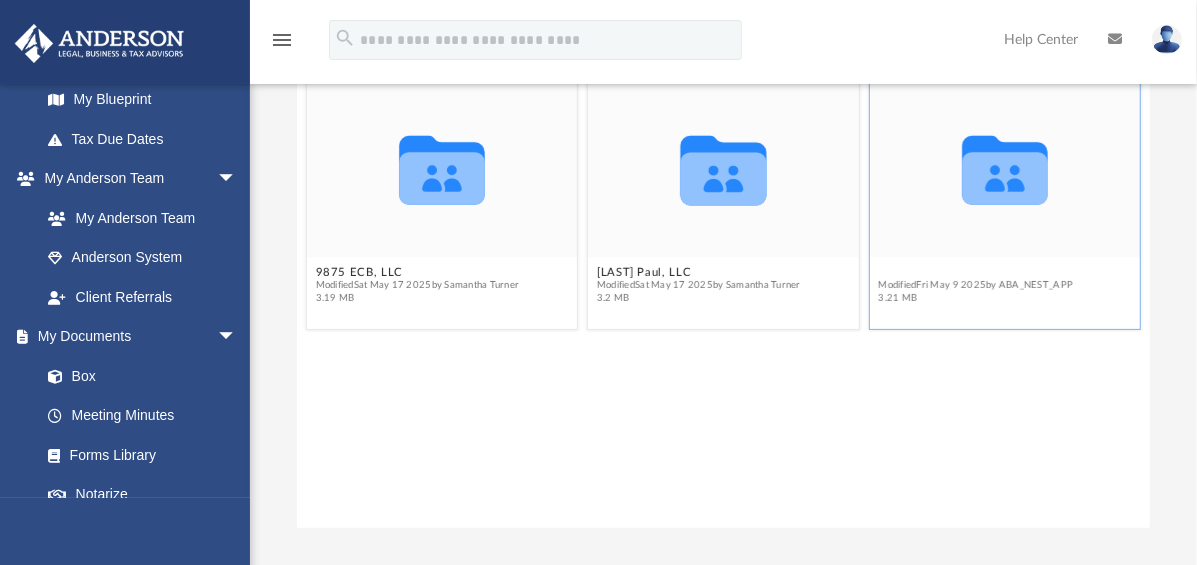 click on "Team Dynamics, LLC" at bounding box center (976, 272) 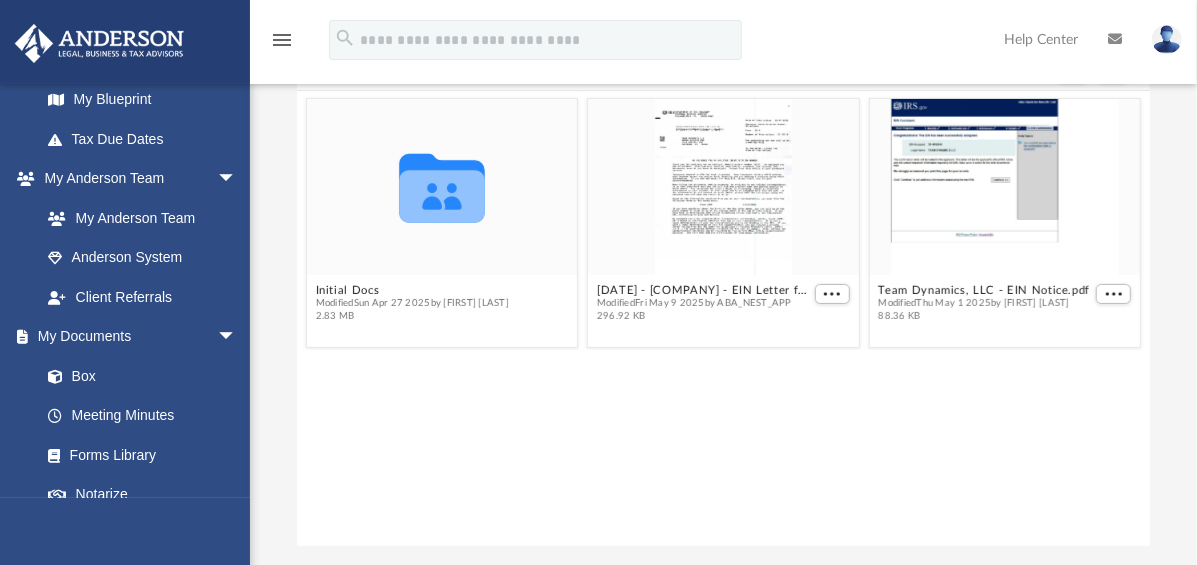 scroll, scrollTop: 188, scrollLeft: 0, axis: vertical 